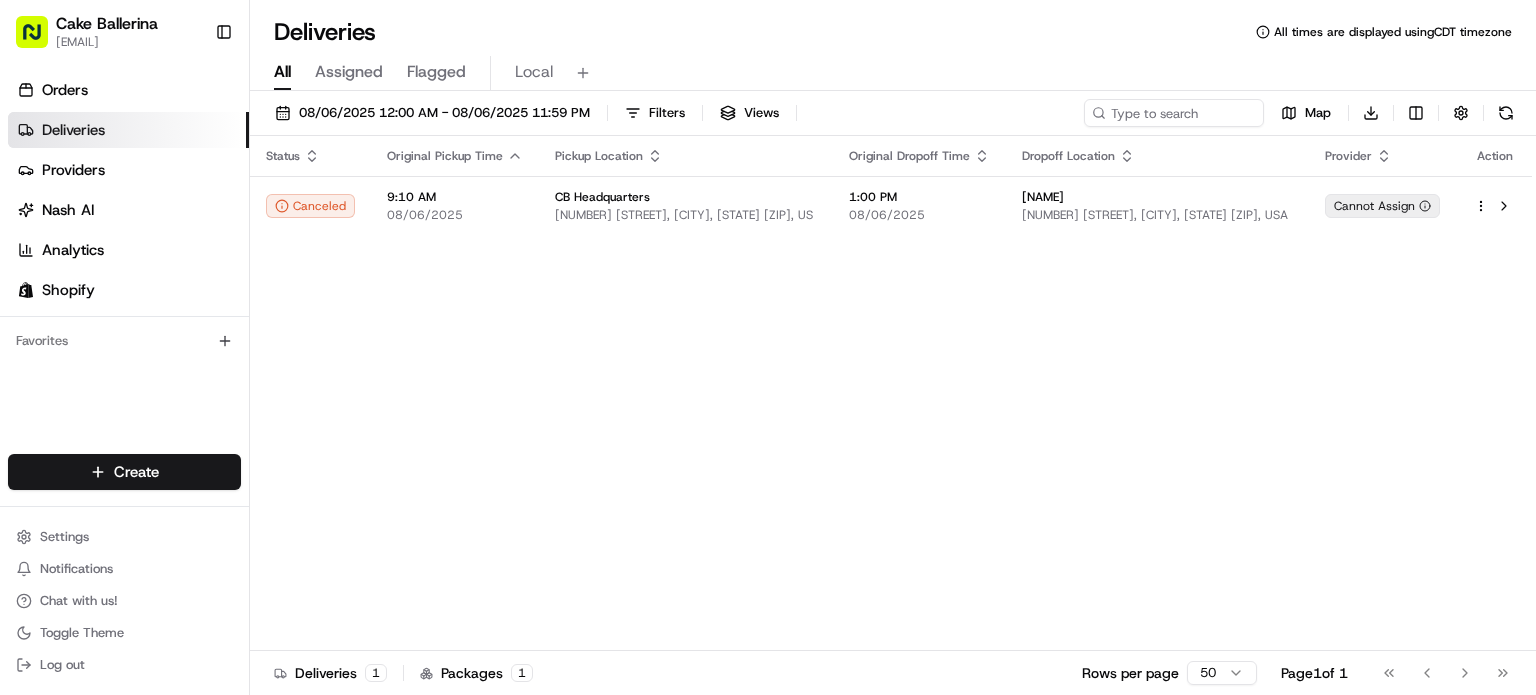 scroll, scrollTop: 0, scrollLeft: 0, axis: both 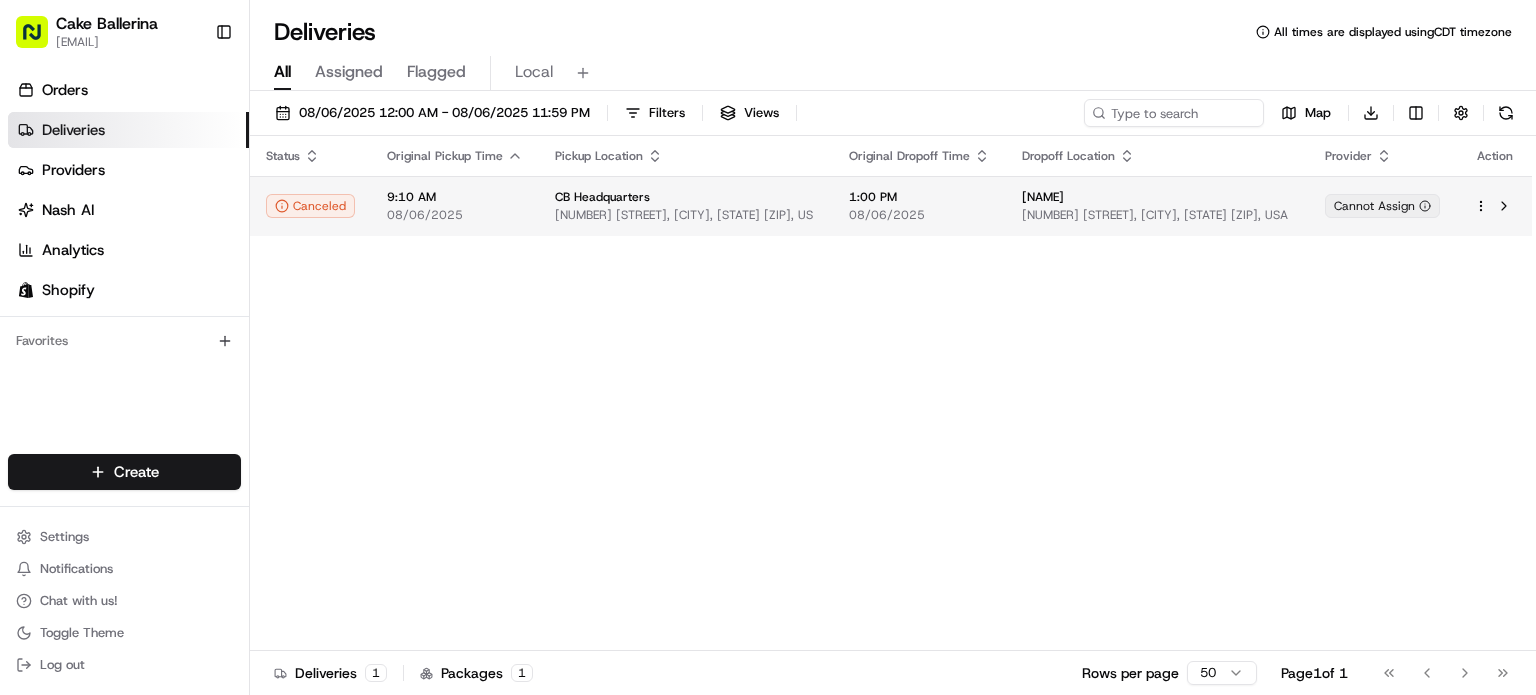 click on "1:00 PM 08/06/2025" at bounding box center [919, 206] 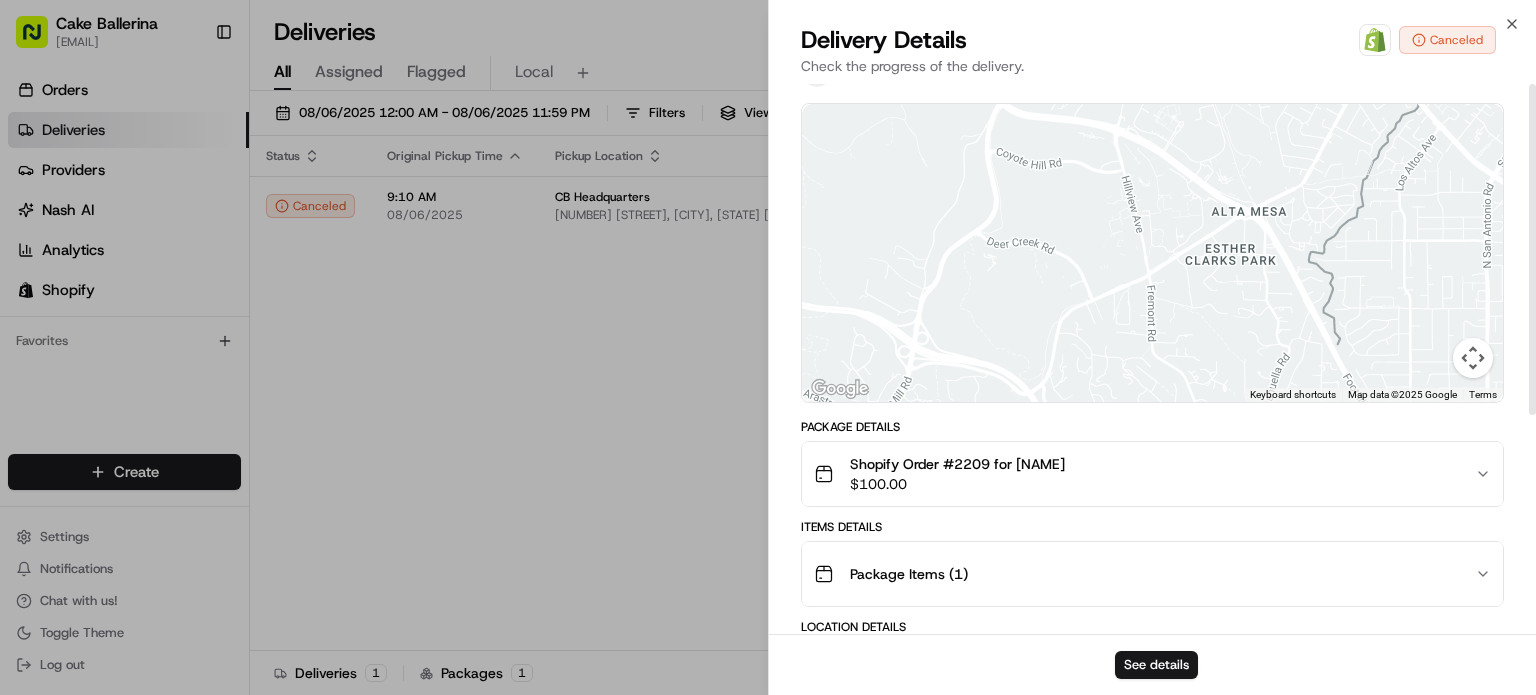 scroll, scrollTop: 0, scrollLeft: 0, axis: both 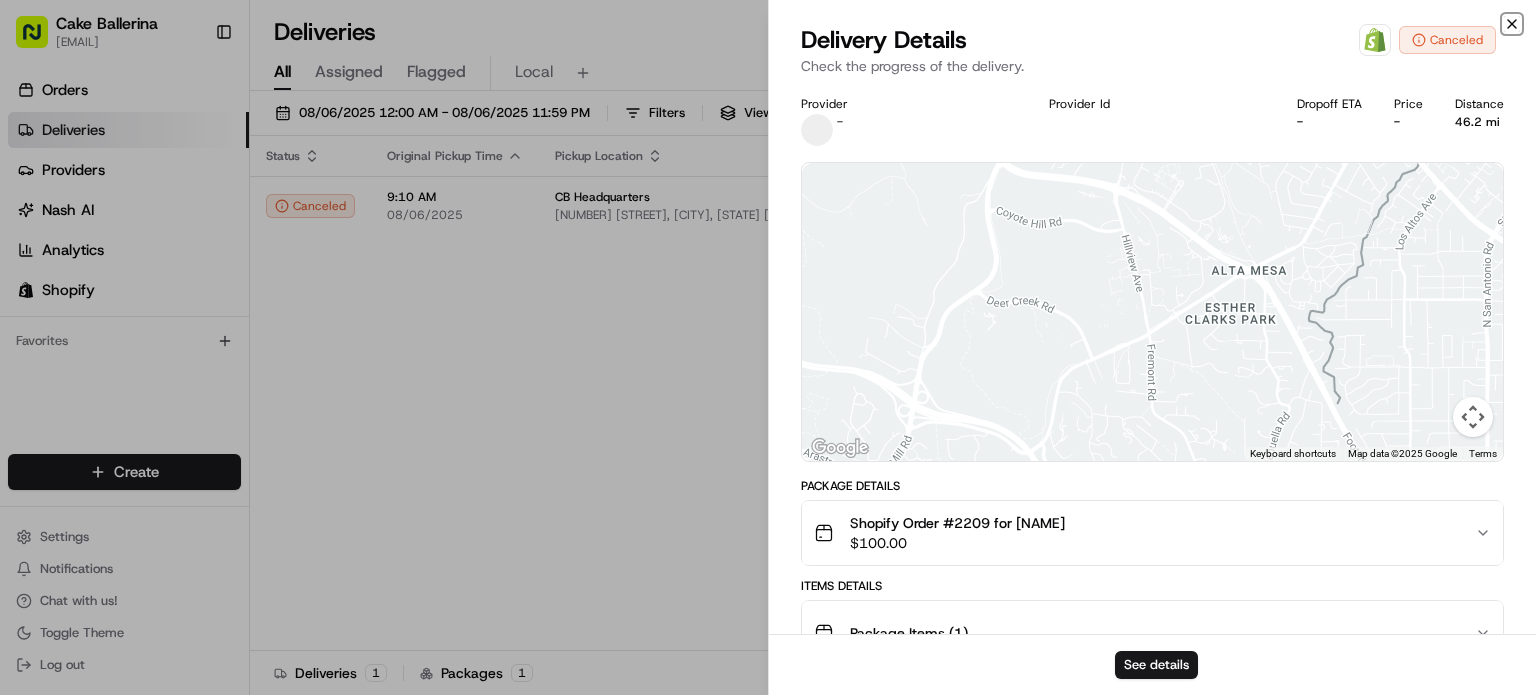 click 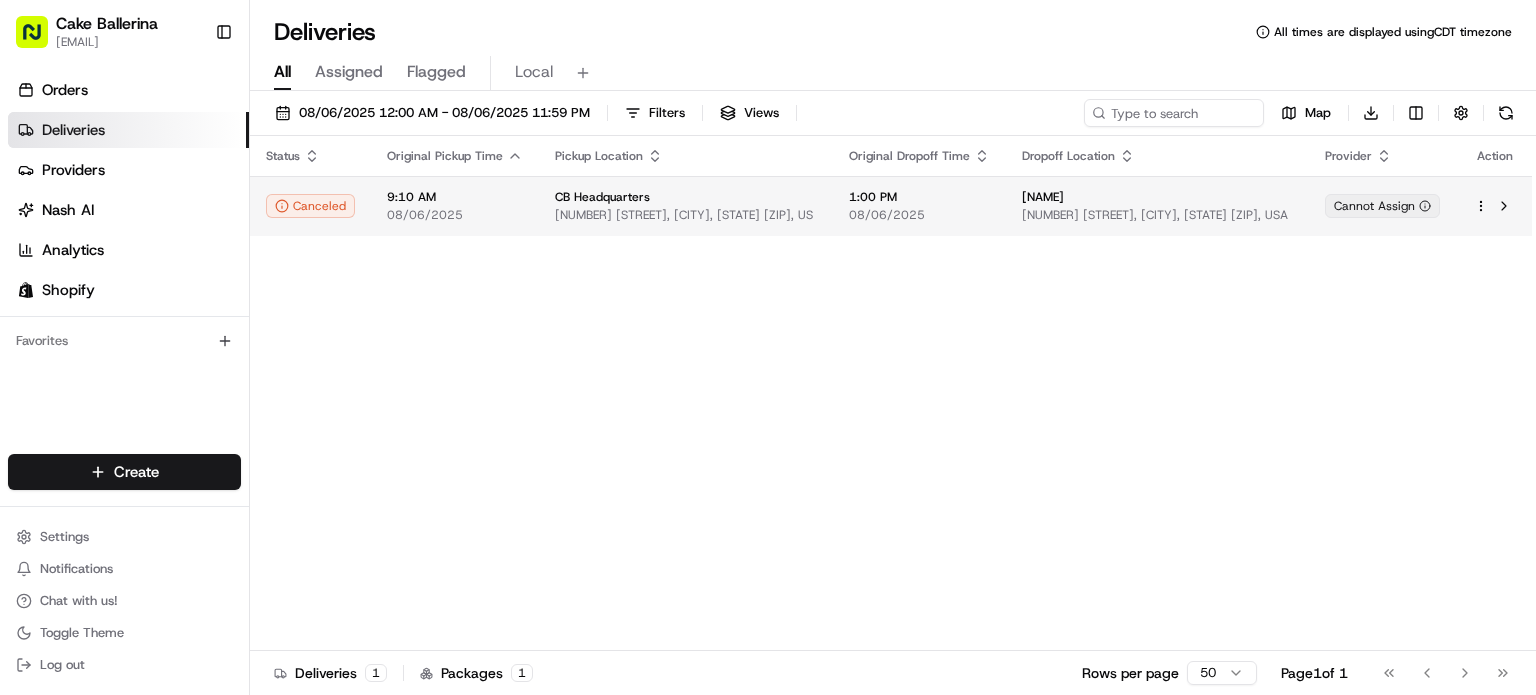 click at bounding box center (1495, 206) 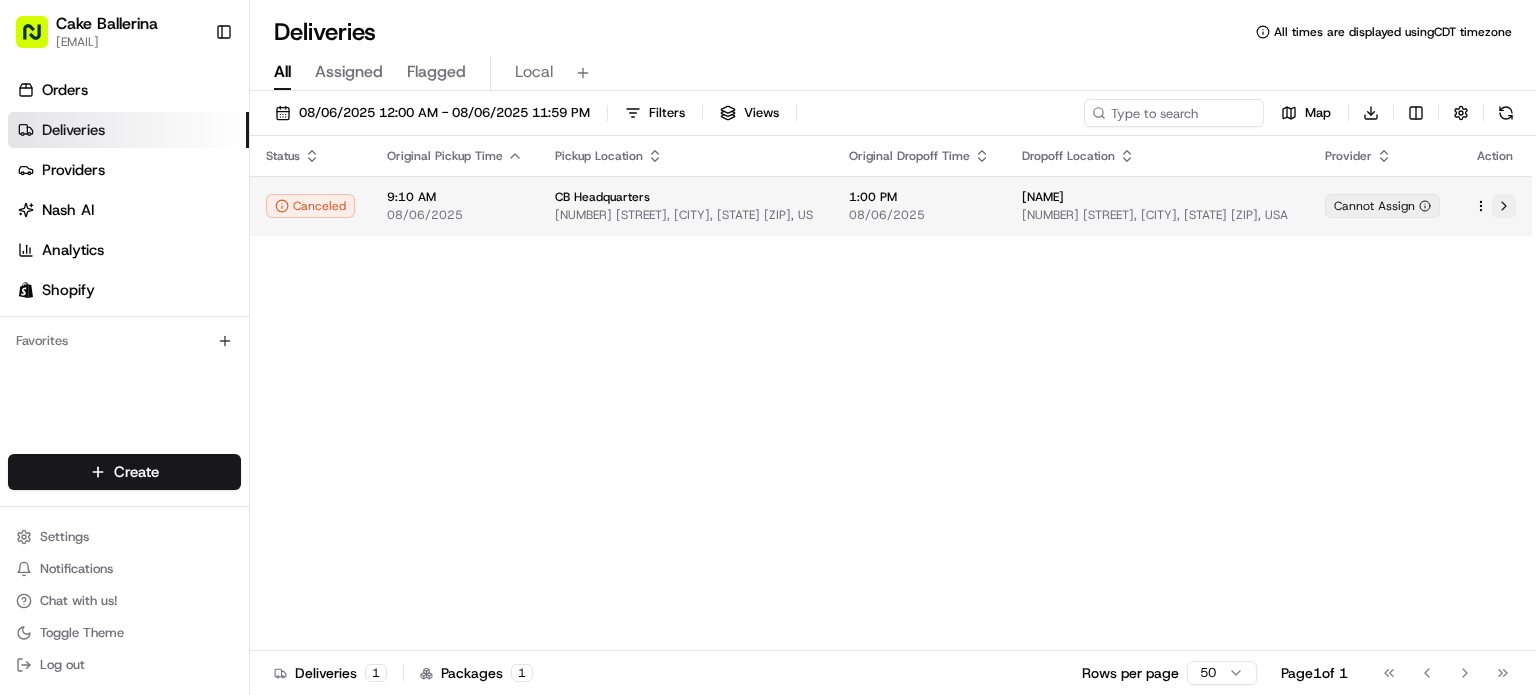 click at bounding box center (1504, 206) 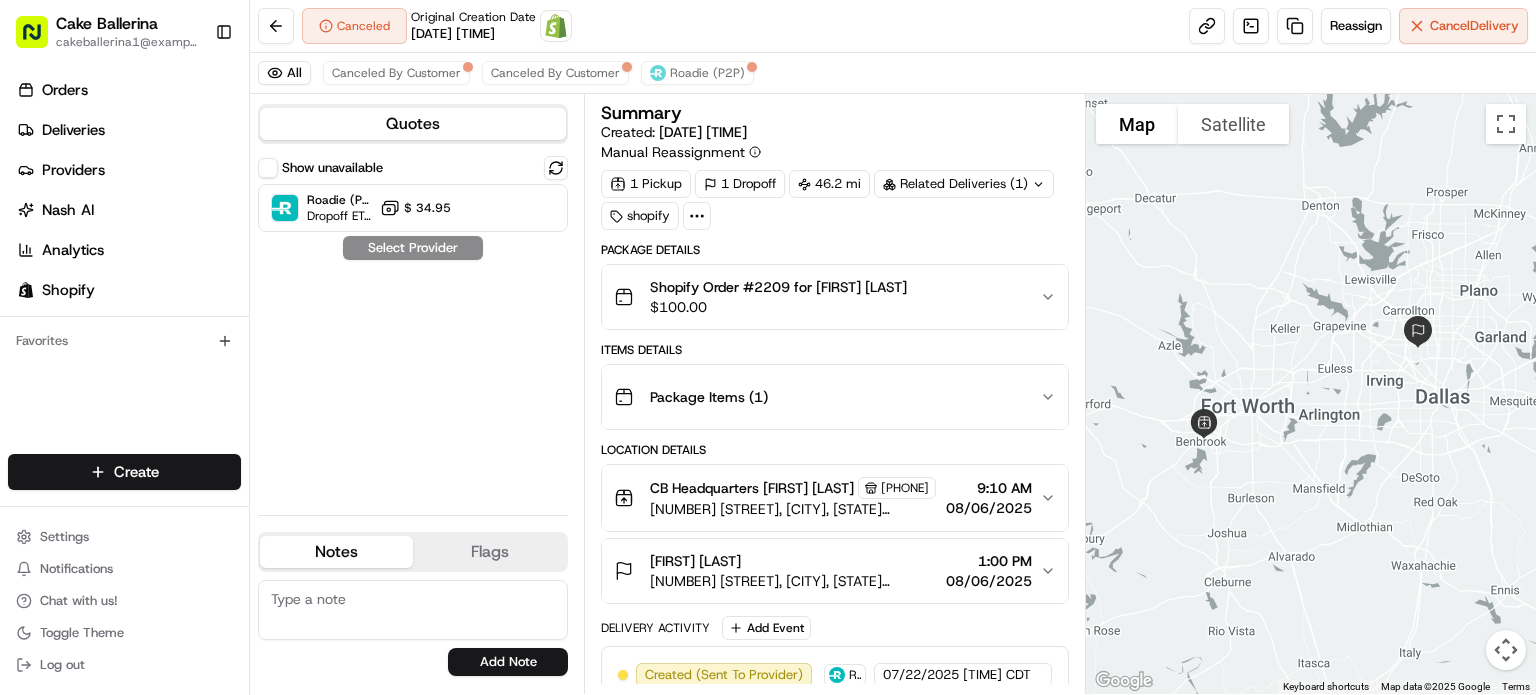 scroll, scrollTop: 0, scrollLeft: 0, axis: both 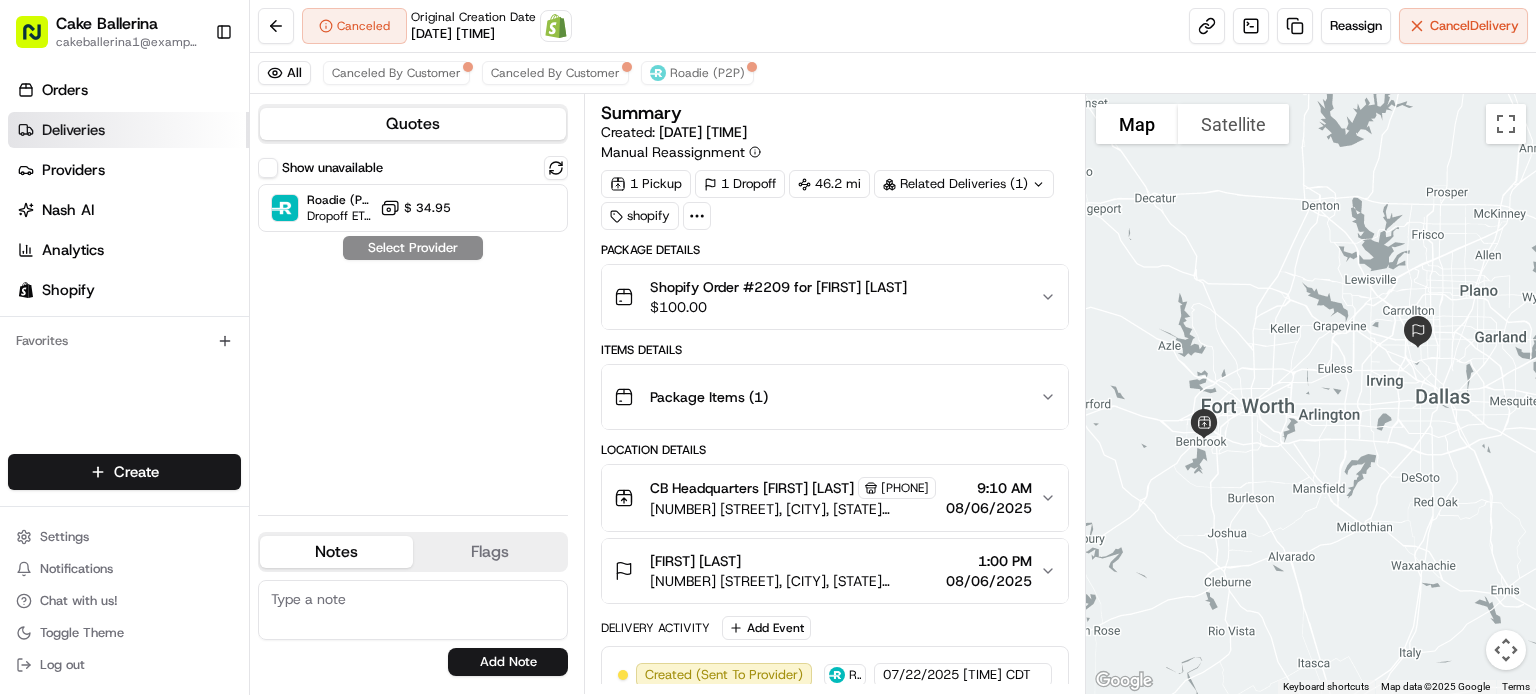 click on "Deliveries" at bounding box center [73, 130] 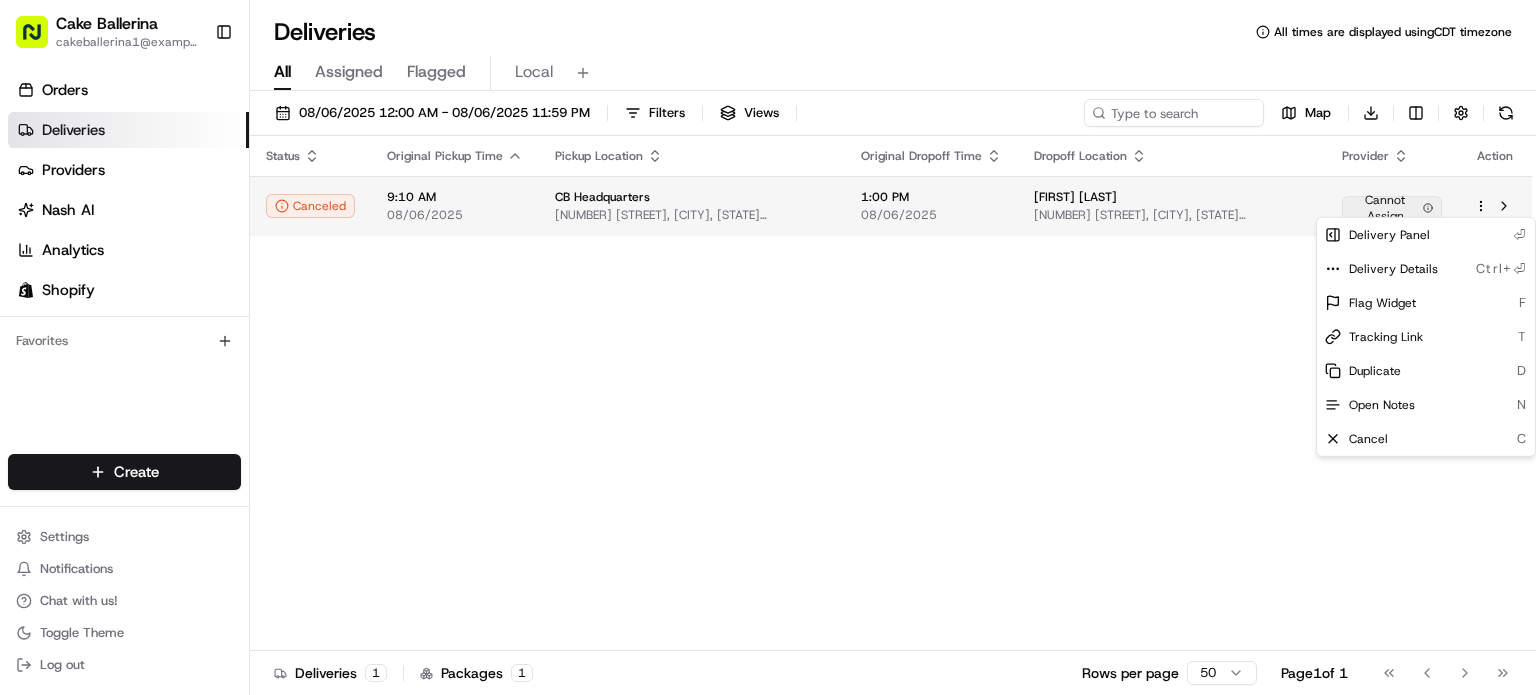 click on "Cake Ballerina cakeballerina1@example.com Toggle Sidebar Orders Deliveries Providers Nash AI Analytics Shopify Favorites Main Menu Members & Organization Organization Users Roles Preferences Customization Tracking Orchestration Automations Dispatch Strategy Locations Pickup Locations Dropoff Locations Billing Billing Refund Requests Integrations Notification Triggers Webhooks API Keys Request Logs Create Settings Notifications Chat with us! Toggle Theme Log out Deliveries All times are displayed using  CDT   timezone All Assigned Flagged Local [DATE] [TIME] - [DATE] [TIME] Filters Views Map Download Status Original Pickup Time Pickup Location Original Dropoff Time Dropoff Location Provider Action Canceled [TIME] [DATE] CB Headquarters [NUMBER] [STREET], [CITY], [STATE] [POSTAL_CODE], [COUNTRY] [TIME] [DATE] [FIRST] [LAST] [NUMBER] [STREET], [CITY], [STATE] [POSTAL_CODE], [COUNTRY] Cannot Assign Deliveries 1 Packages 1 Rows per page 50 Page  1  of   1 Go to first page Go to previous page Go to next page
F" at bounding box center [768, 347] 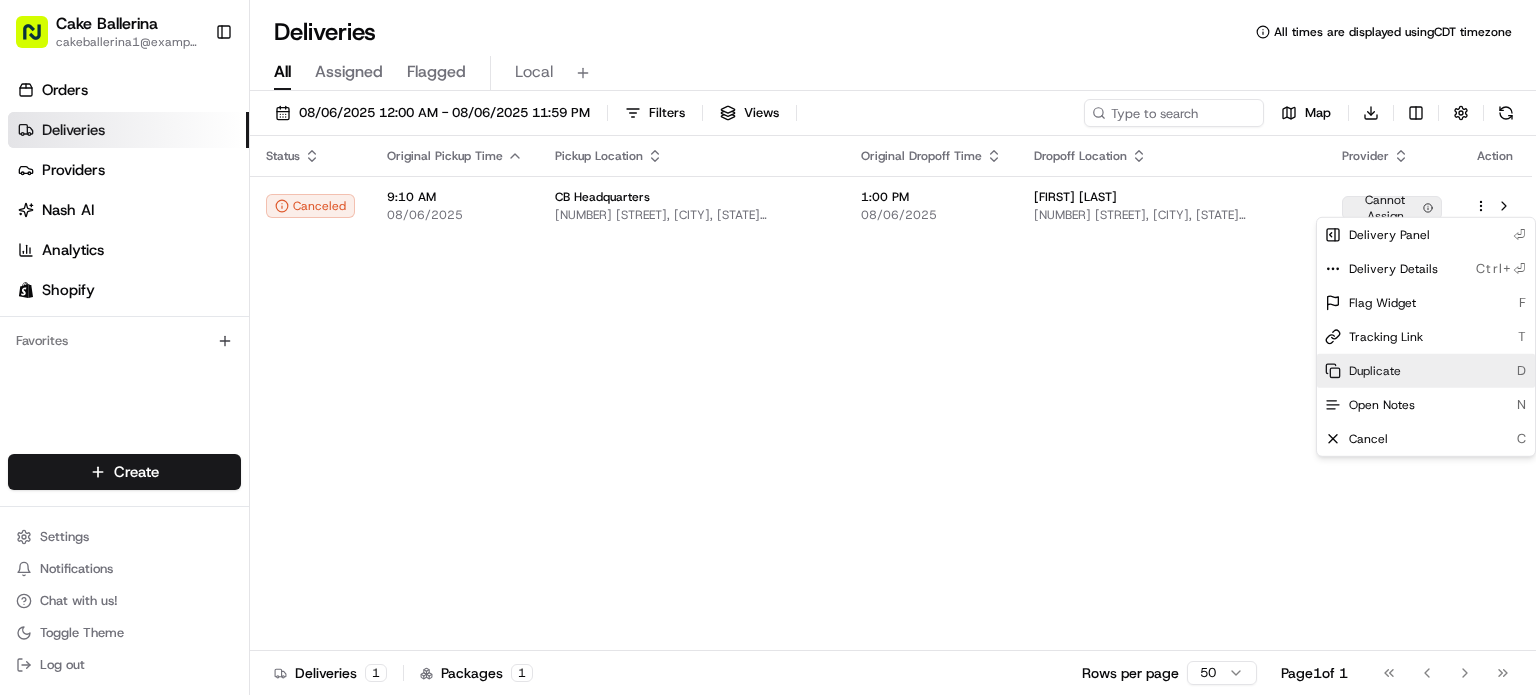 click on "Duplicate D" at bounding box center [1426, 371] 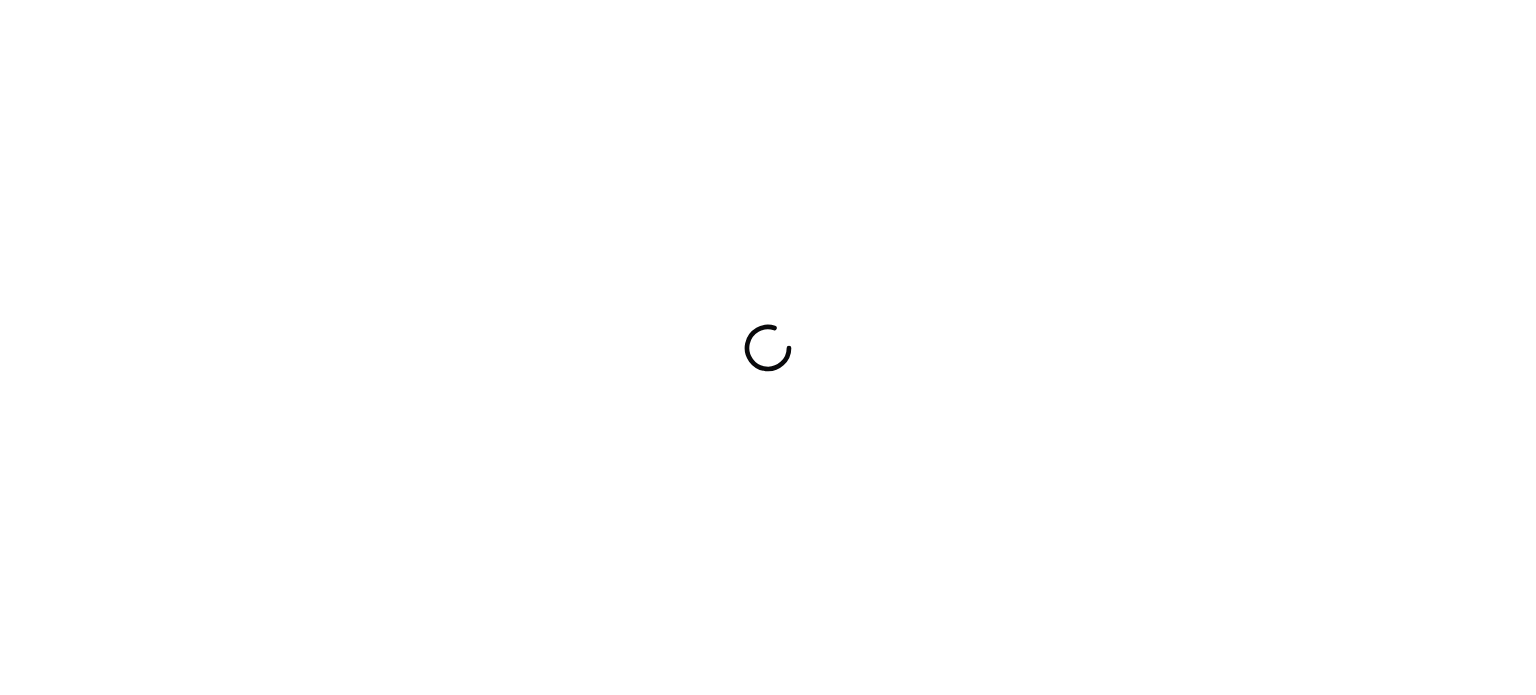scroll, scrollTop: 0, scrollLeft: 0, axis: both 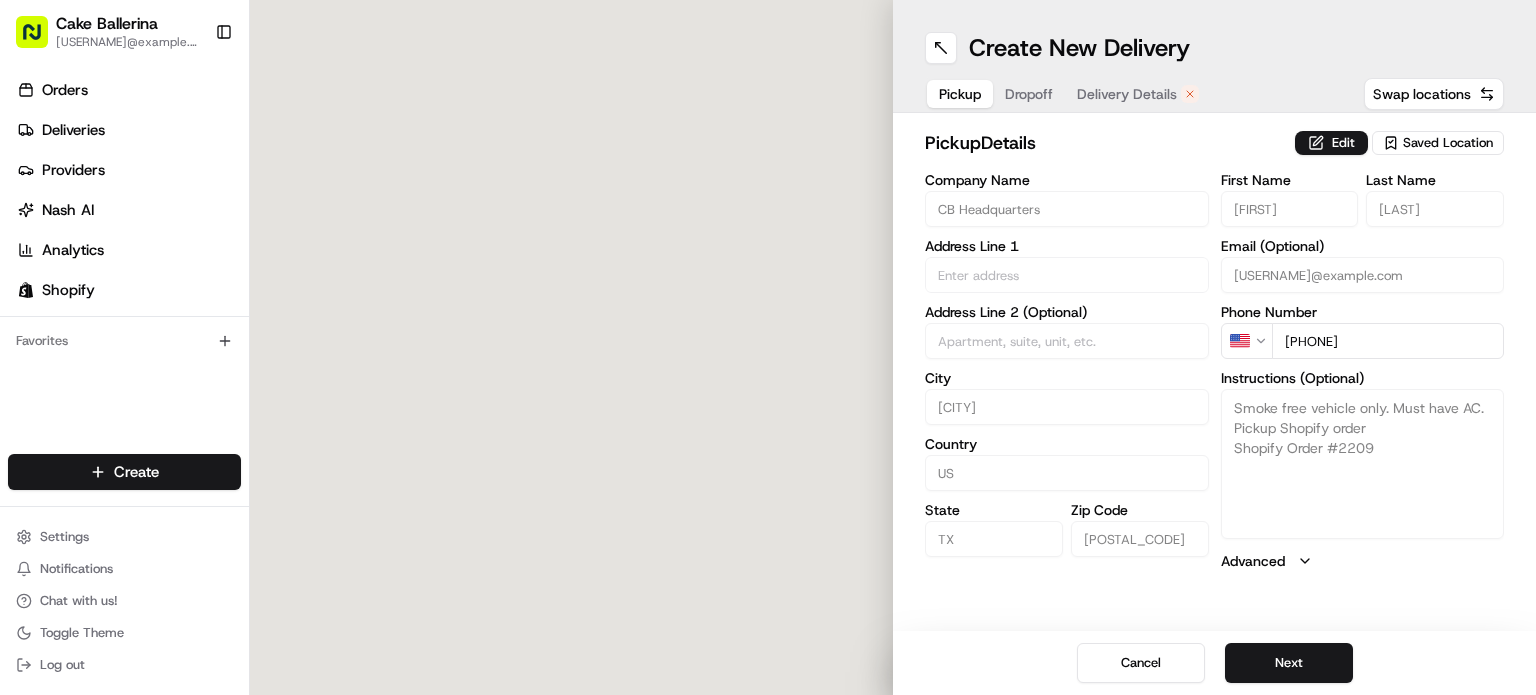 type on "[NUMBER] [STREET]" 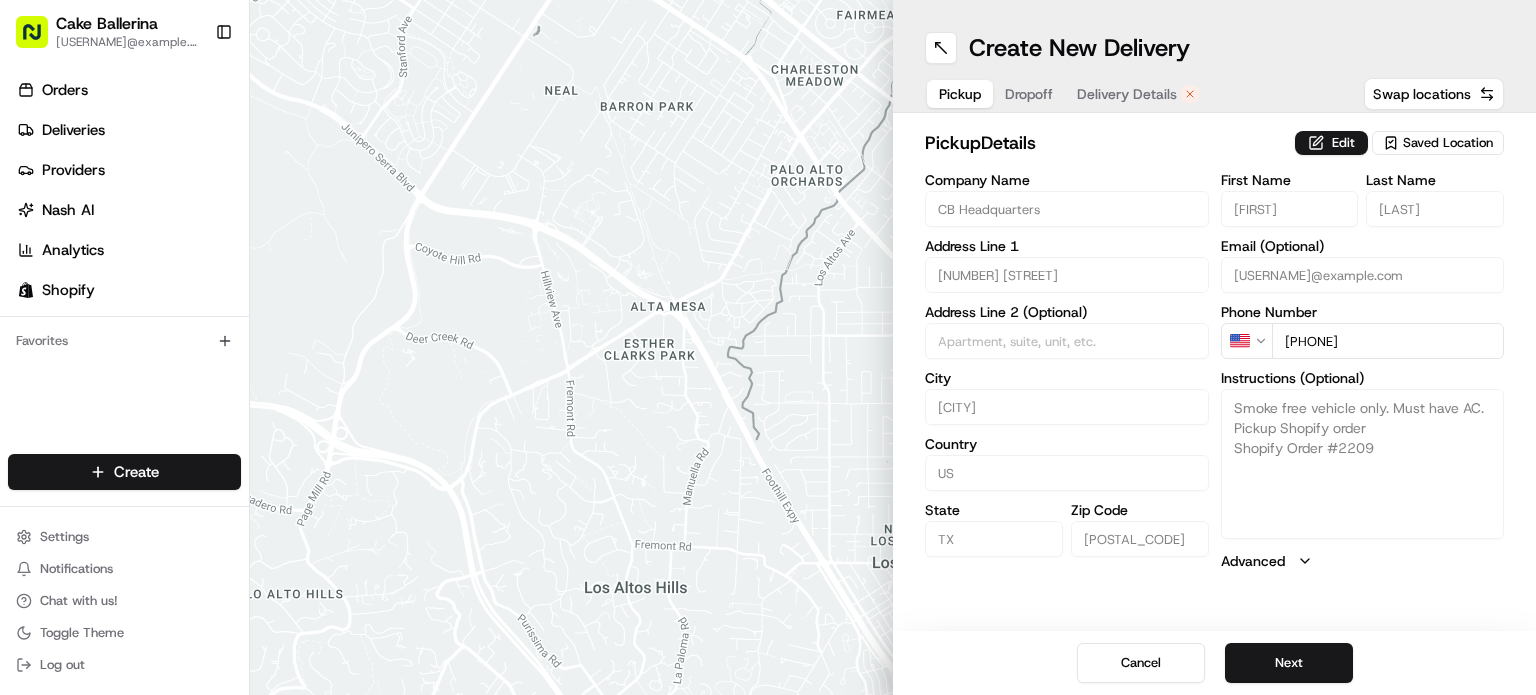 scroll, scrollTop: 0, scrollLeft: 0, axis: both 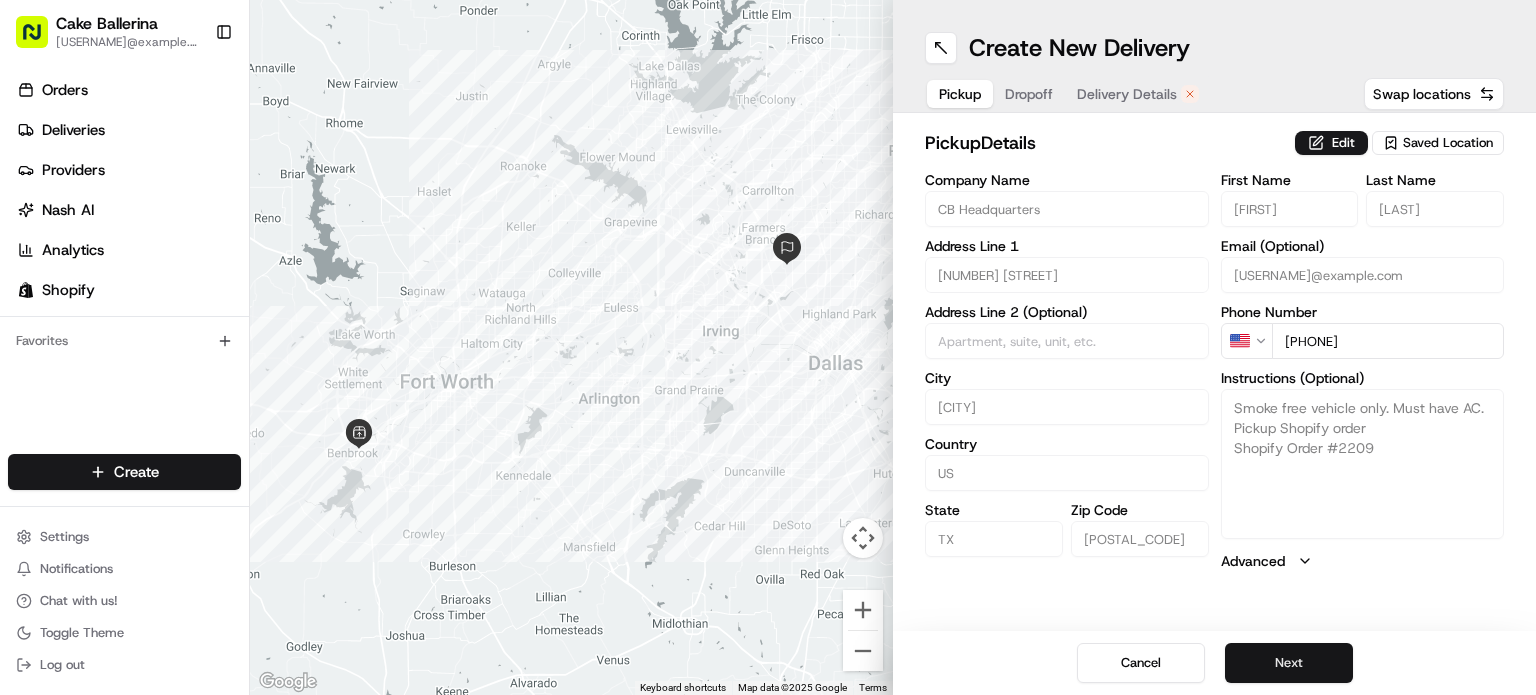 click on "Next" at bounding box center (1289, 663) 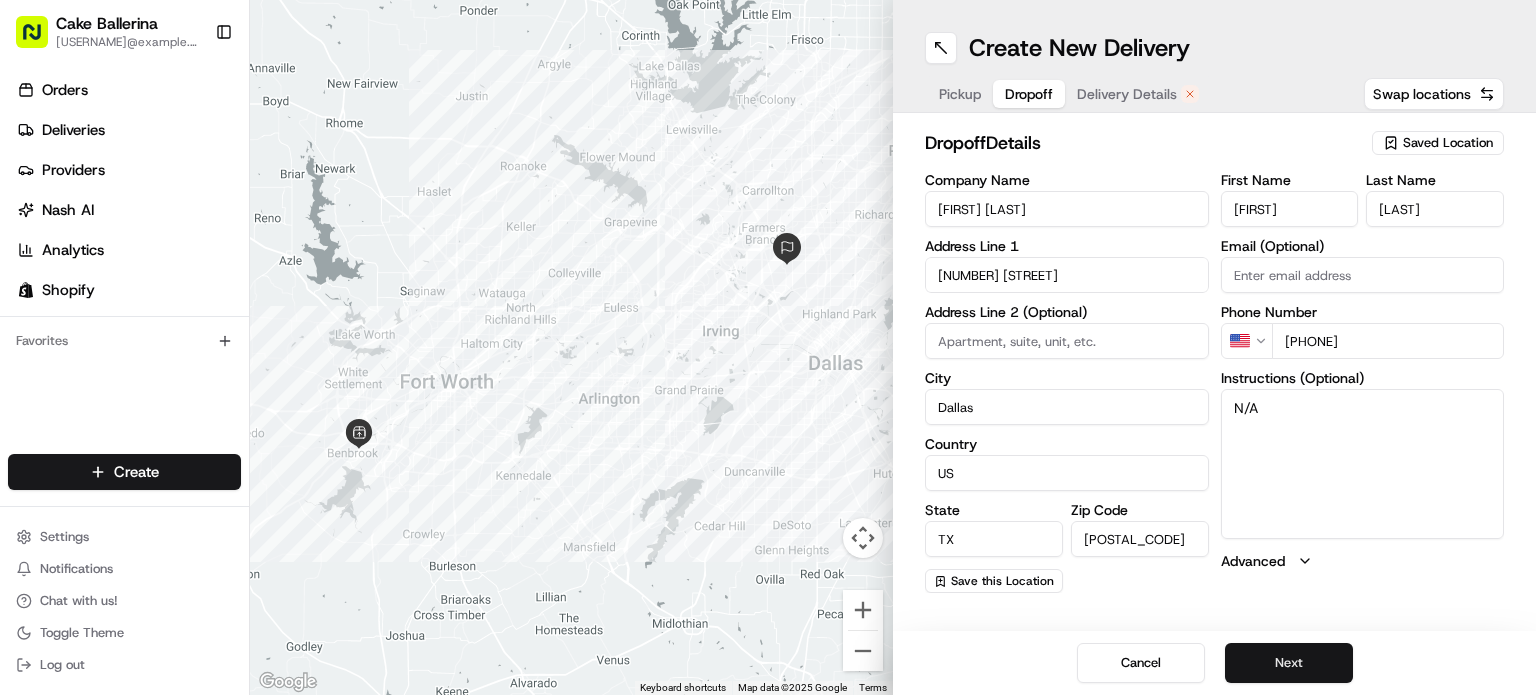click on "Next" at bounding box center (1289, 663) 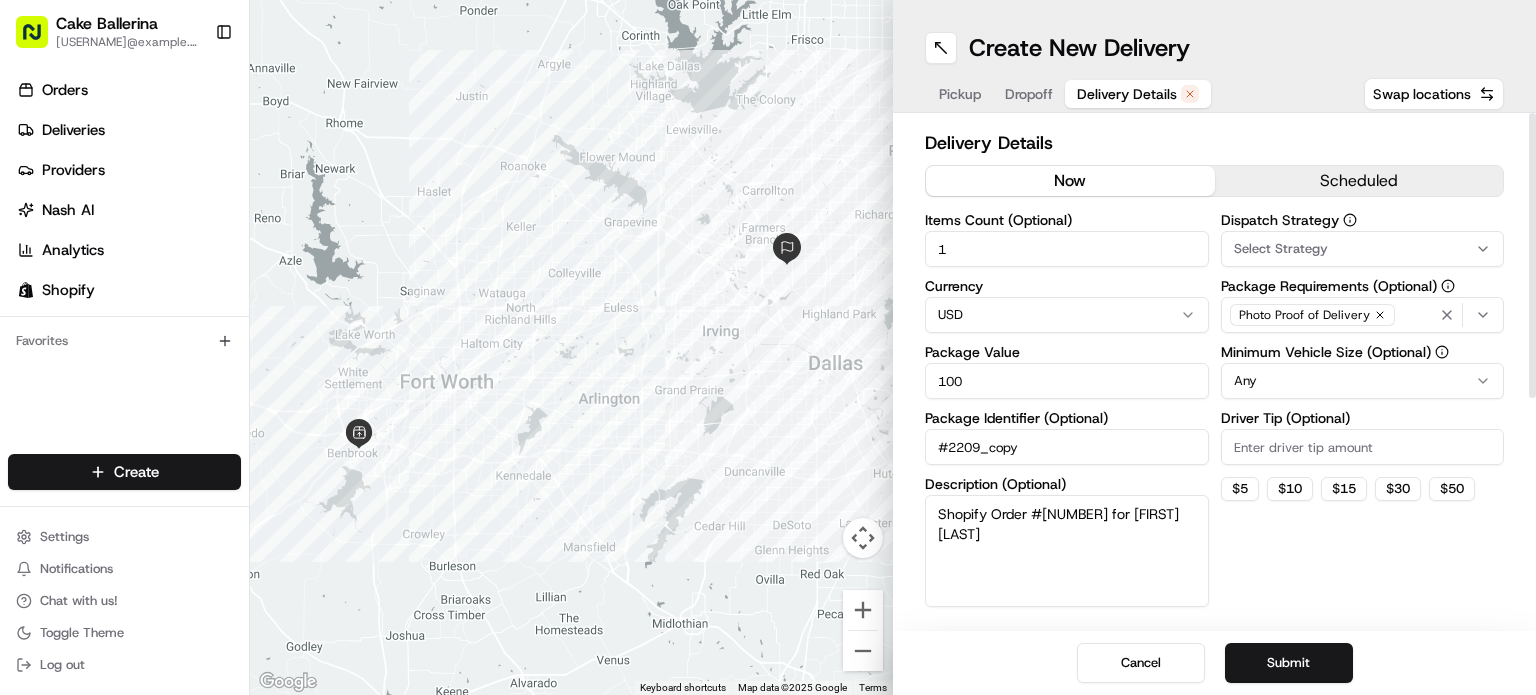 click on "now" at bounding box center [1070, 181] 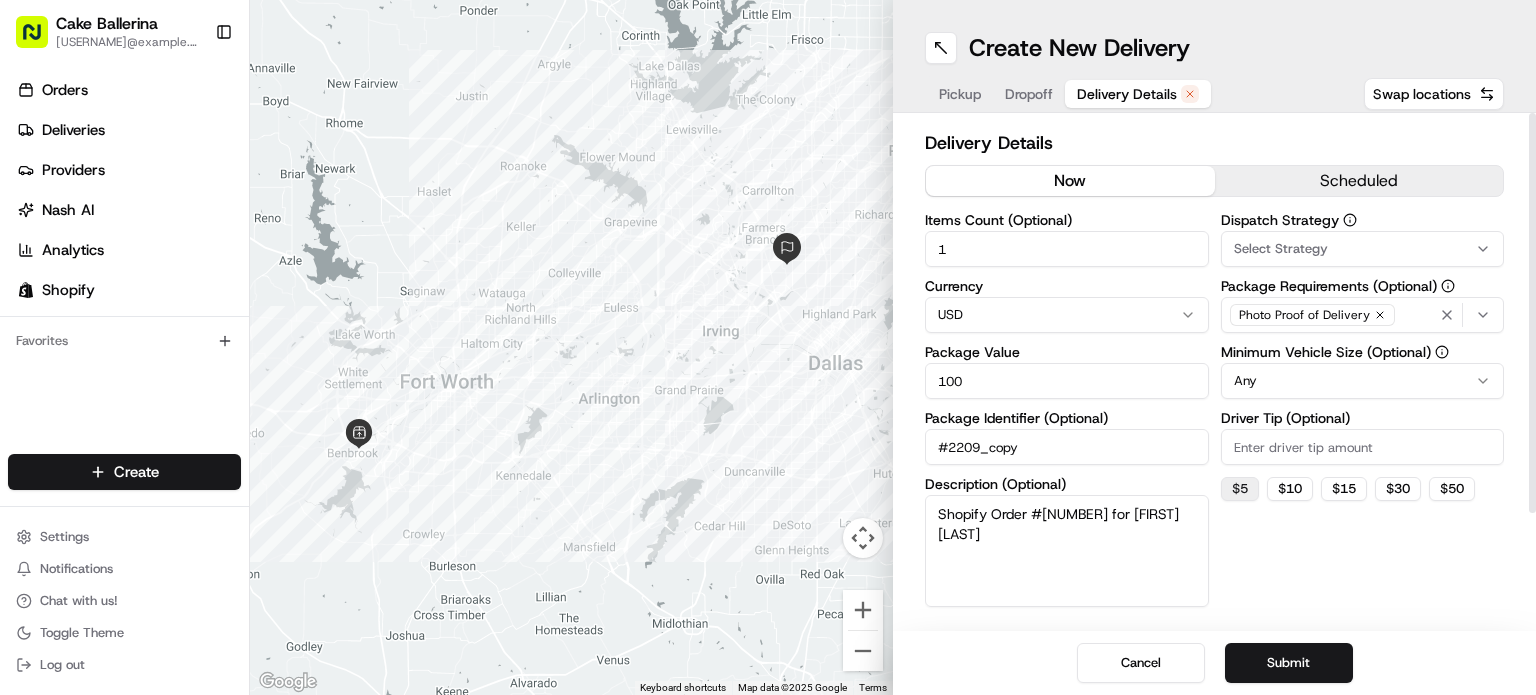 click on "$ 5" at bounding box center (1240, 489) 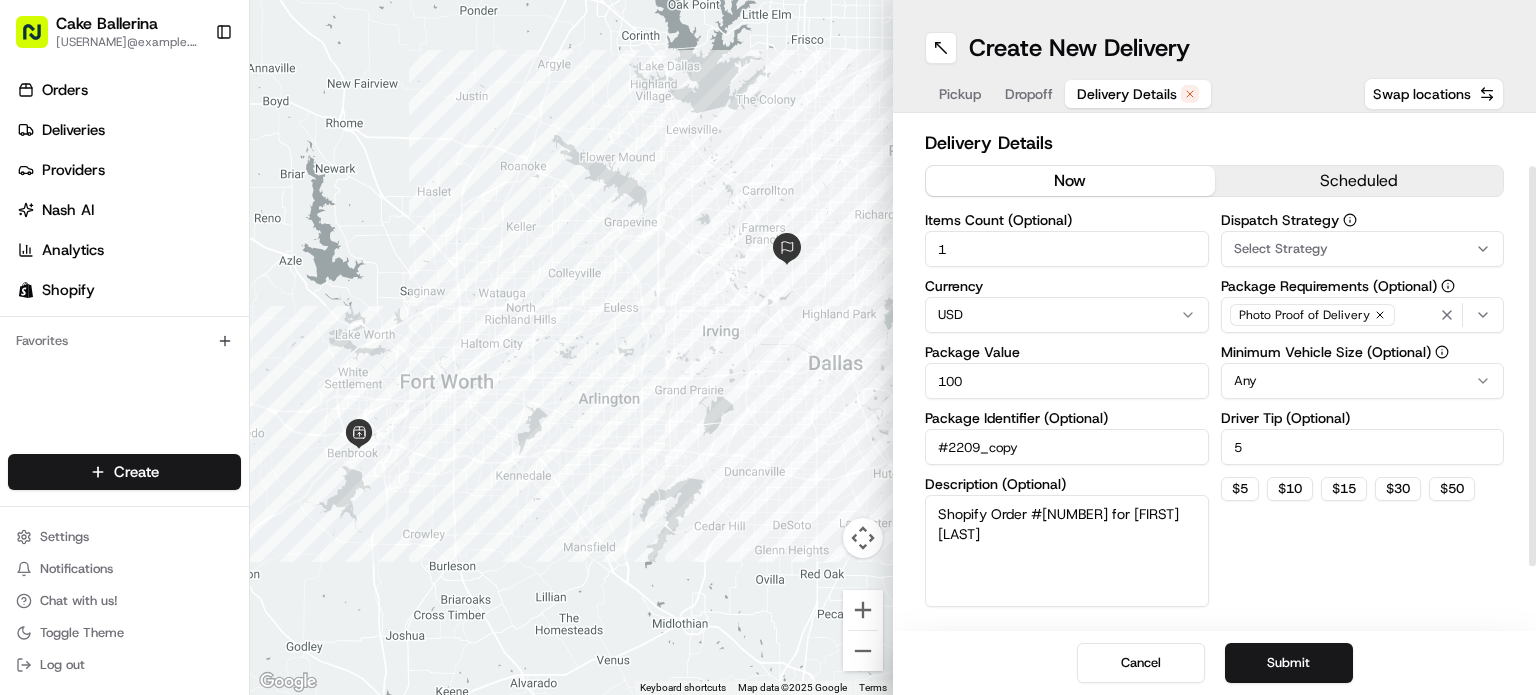 scroll, scrollTop: 143, scrollLeft: 0, axis: vertical 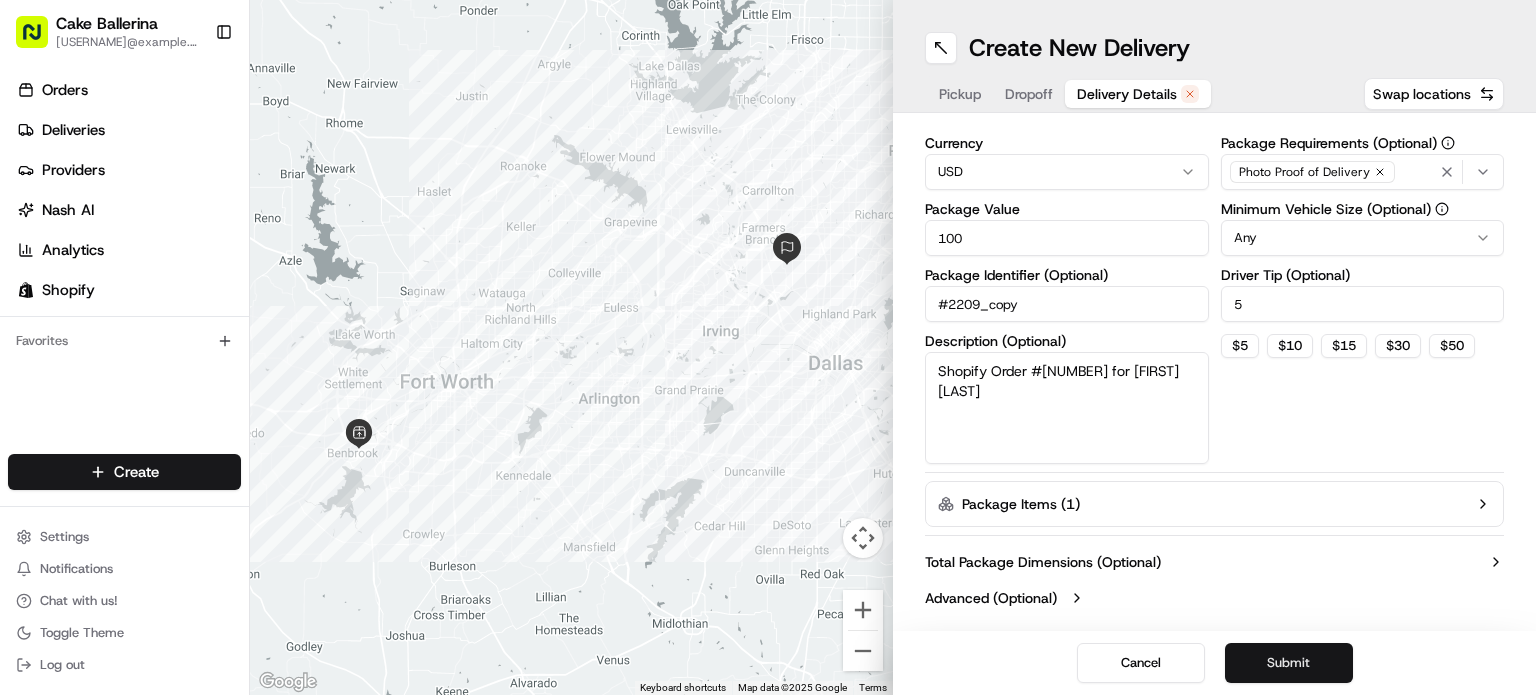 click on "Submit" at bounding box center (1289, 663) 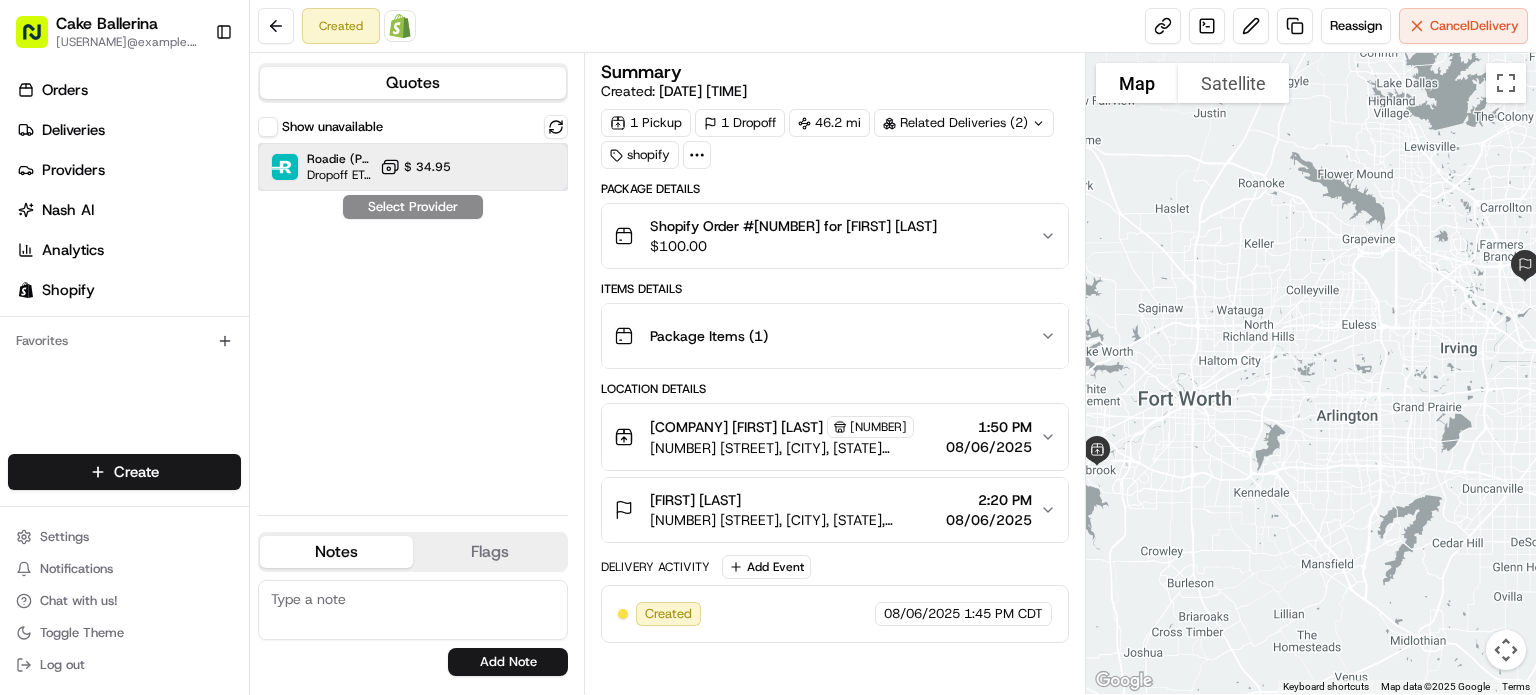 click on "Roadie (P2P)" at bounding box center [339, 159] 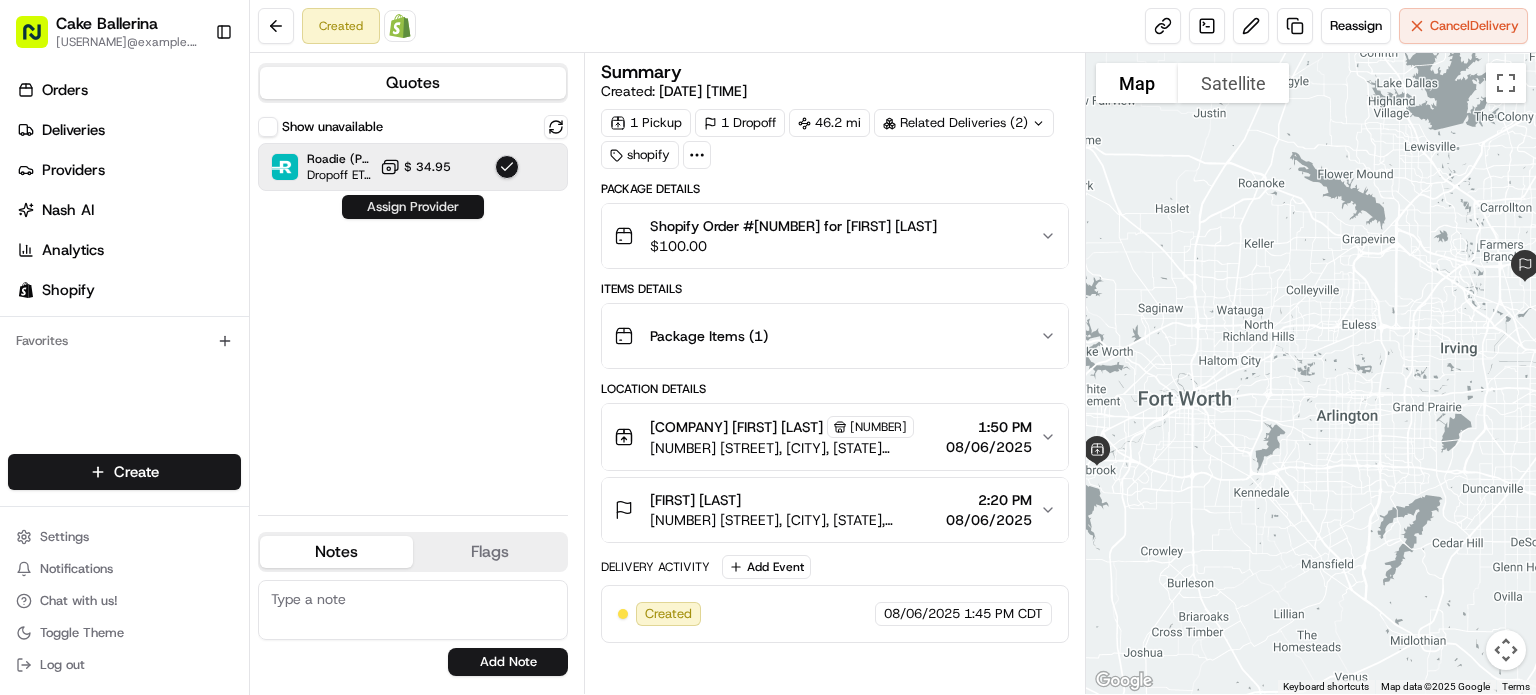 click on "Assign Provider" at bounding box center [413, 207] 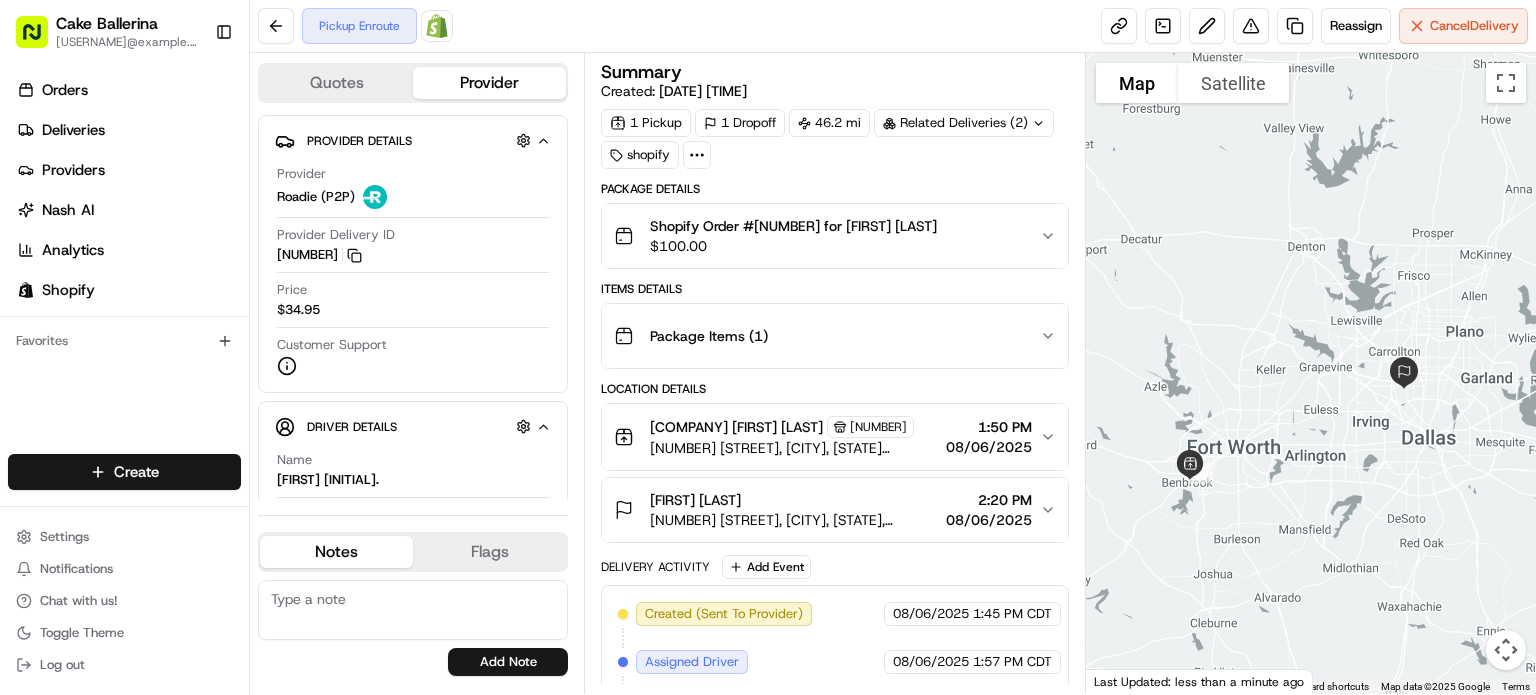 scroll, scrollTop: 116, scrollLeft: 0, axis: vertical 